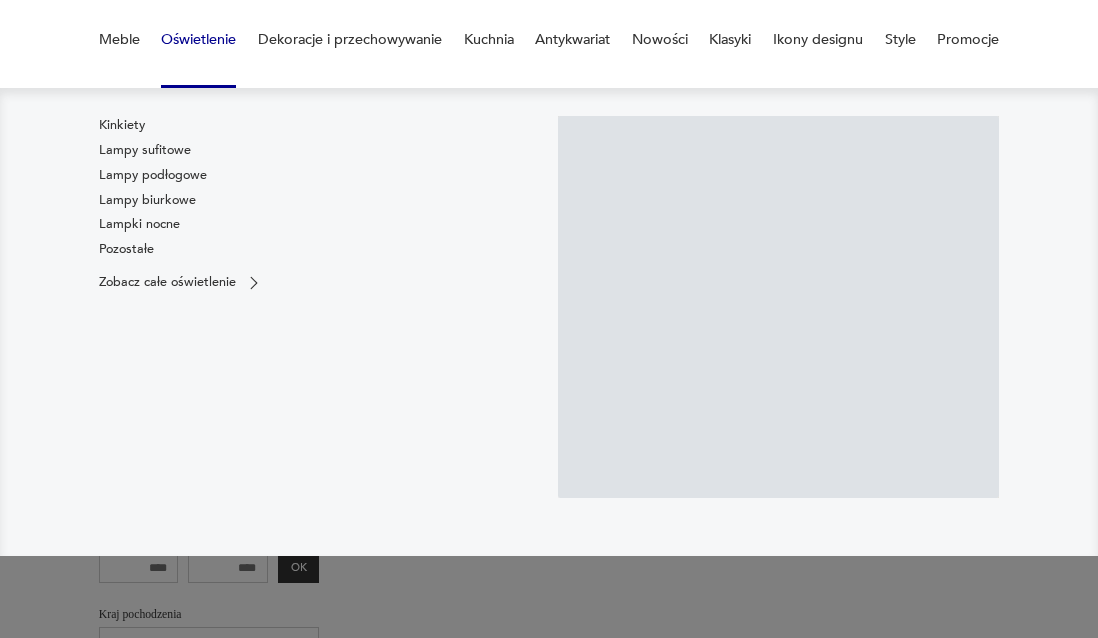 scroll, scrollTop: 163, scrollLeft: 0, axis: vertical 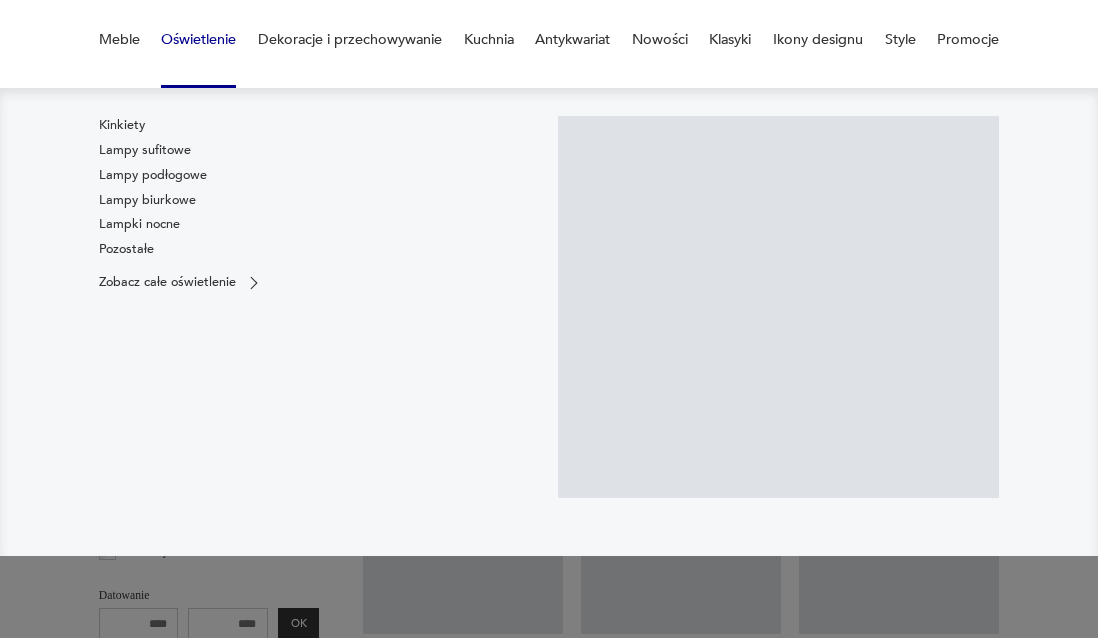 drag, startPoint x: 211, startPoint y: 34, endPoint x: 224, endPoint y: 38, distance: 13.601471 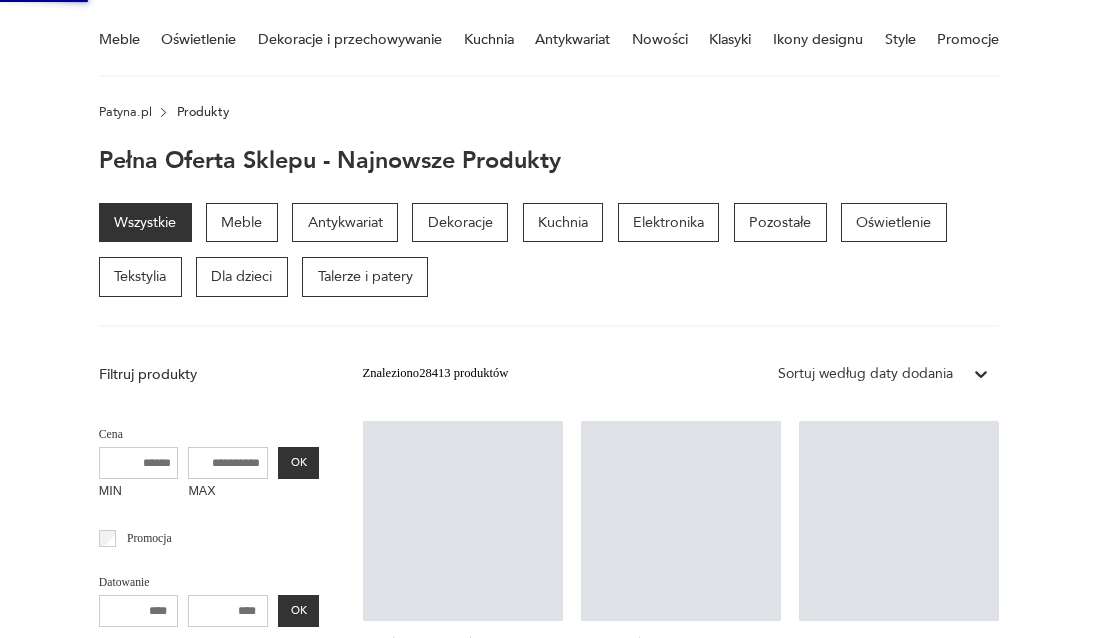 scroll, scrollTop: 0, scrollLeft: 0, axis: both 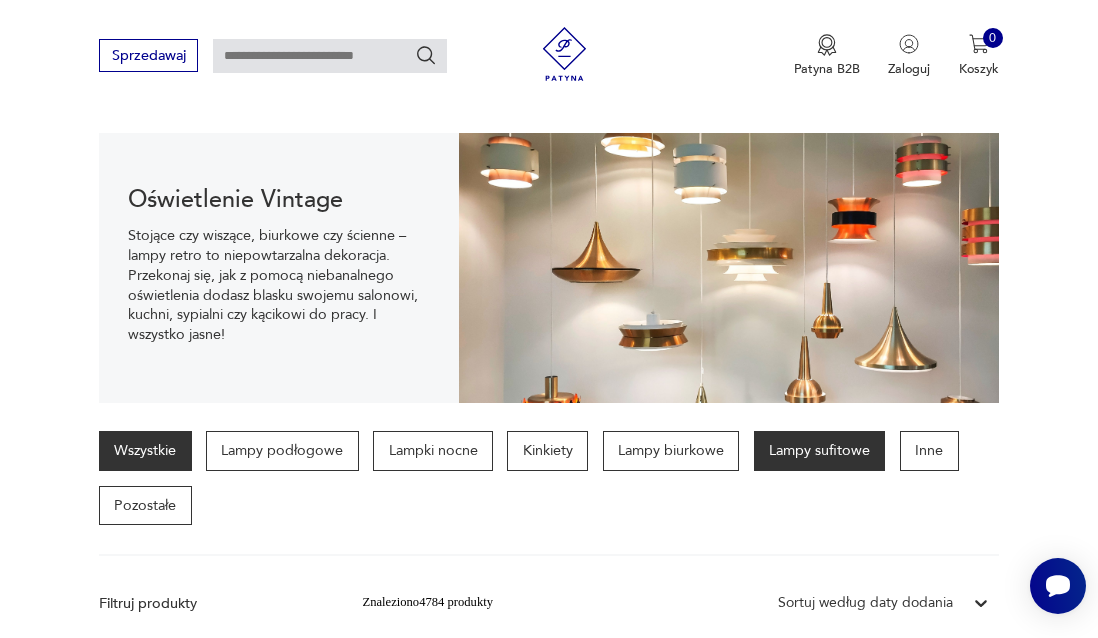 click on "Lampy sufitowe" at bounding box center (820, 451) 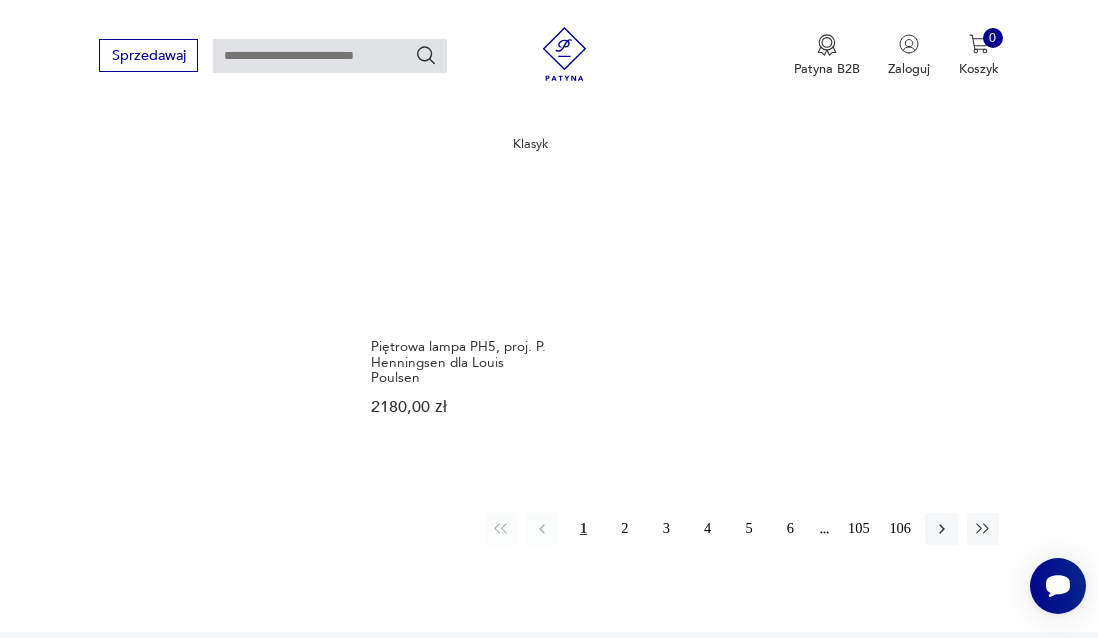scroll, scrollTop: 2494, scrollLeft: 0, axis: vertical 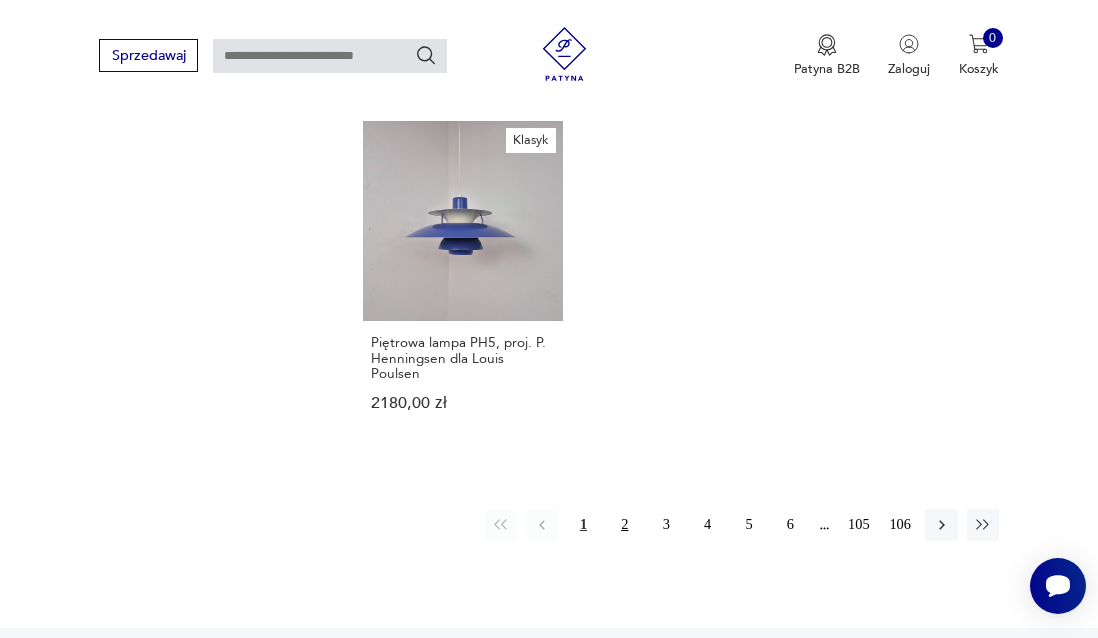 click on "2" at bounding box center (625, 525) 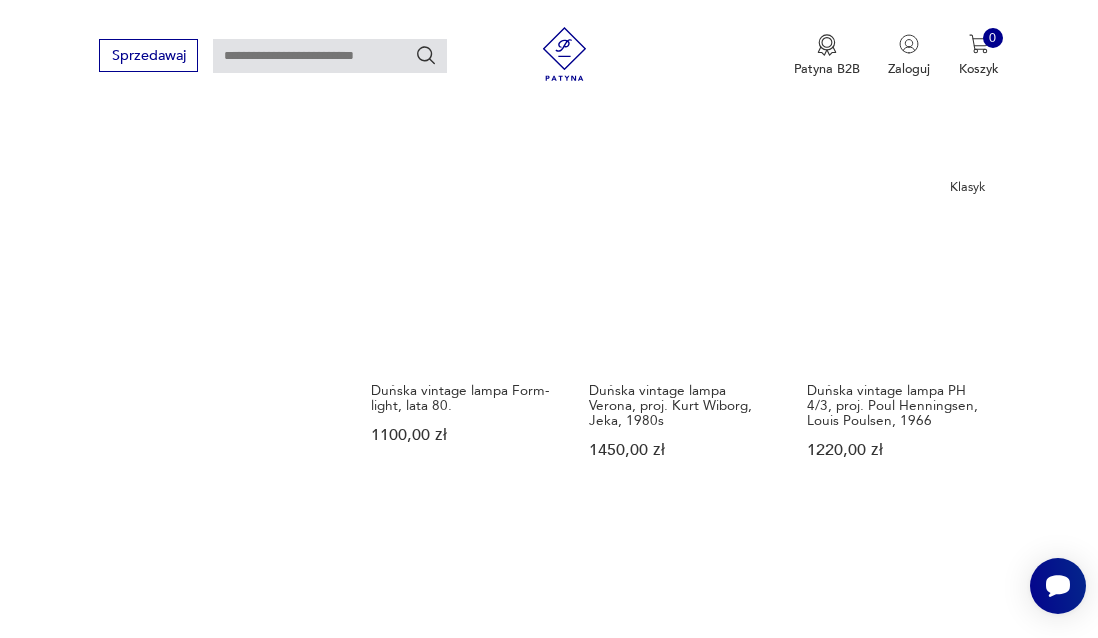 scroll, scrollTop: 2075, scrollLeft: 0, axis: vertical 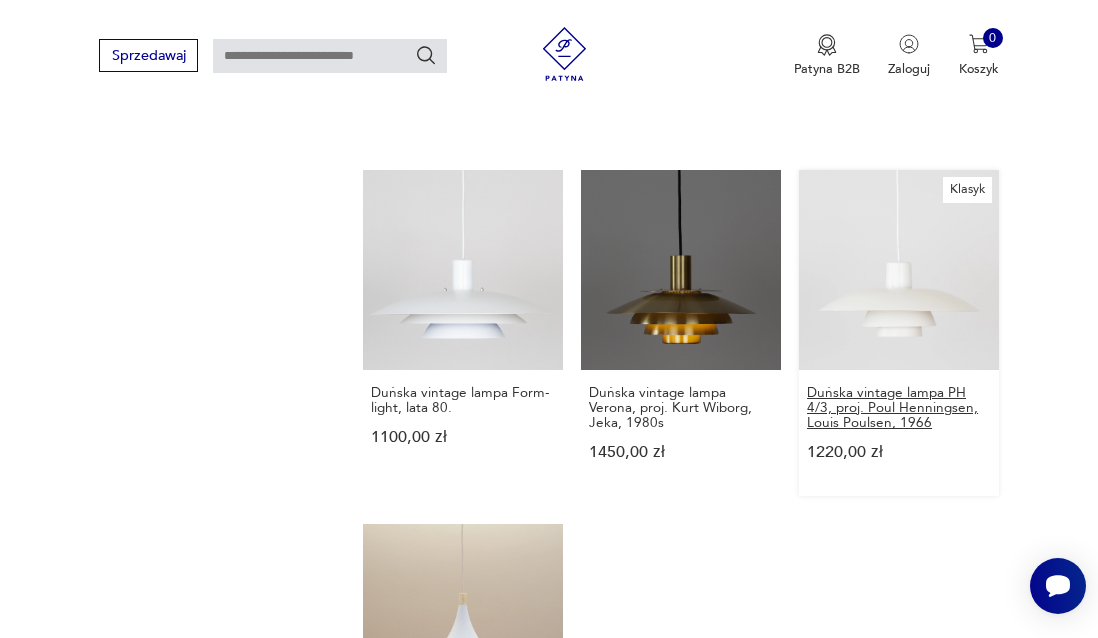 click on "Duńska vintage lampa PH 4/3, proj. Poul Henningsen, Louis Poulsen, 1966" at bounding box center [899, 408] 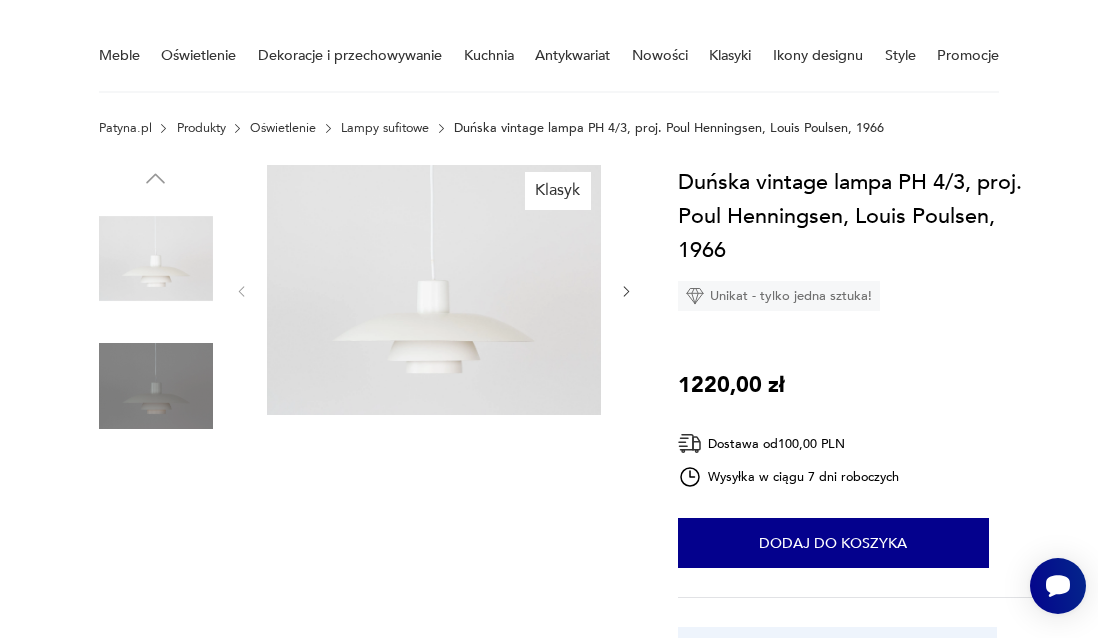 scroll, scrollTop: 0, scrollLeft: 0, axis: both 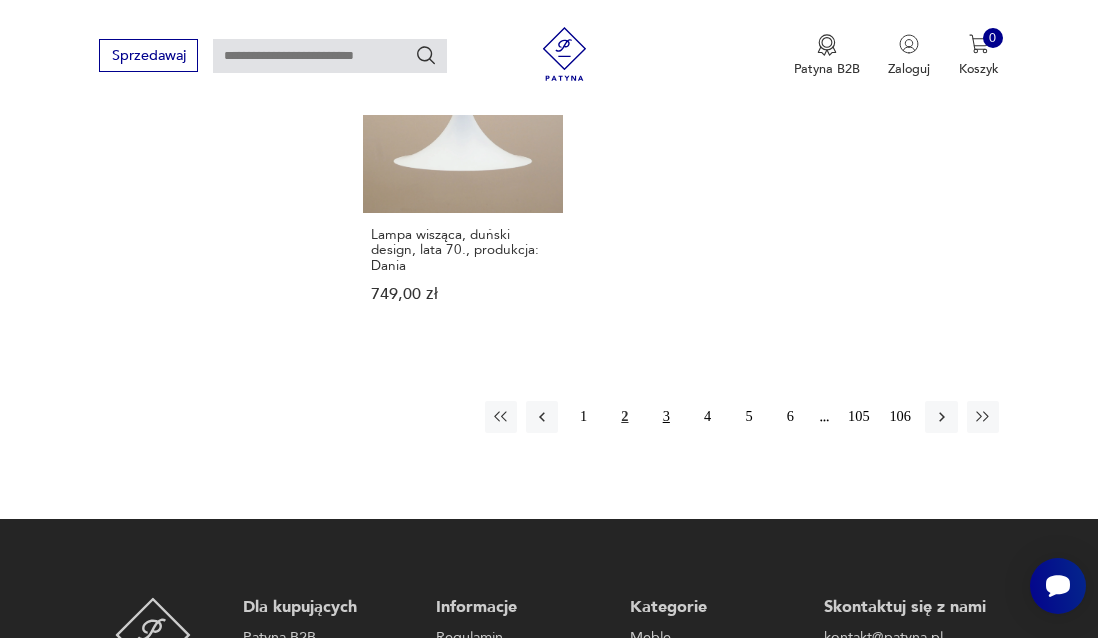 click on "3" at bounding box center (666, 417) 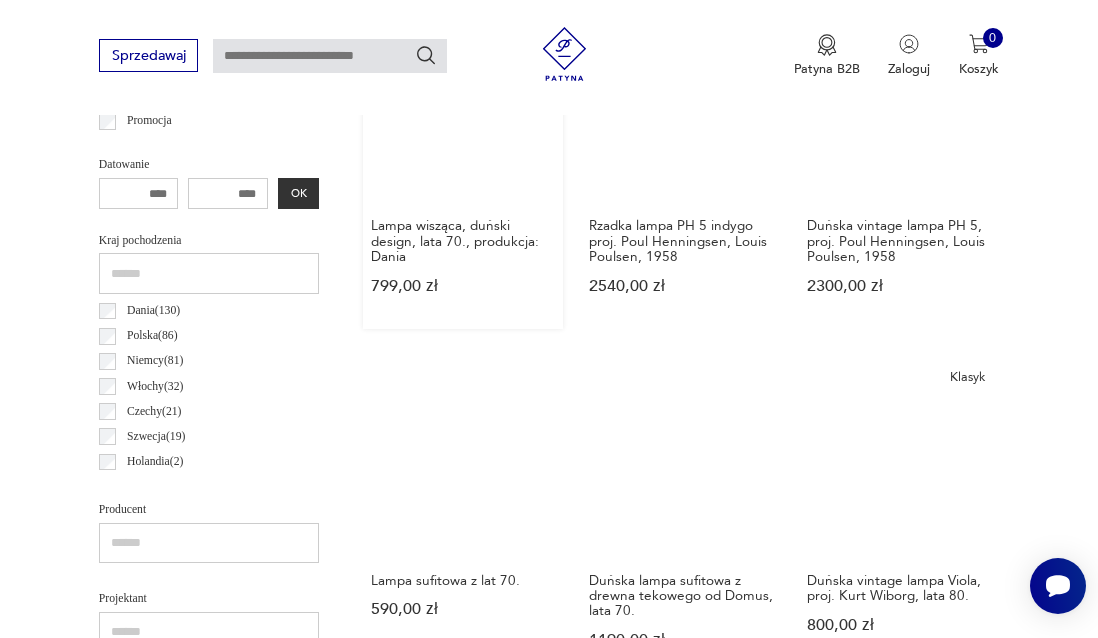 scroll, scrollTop: 828, scrollLeft: 0, axis: vertical 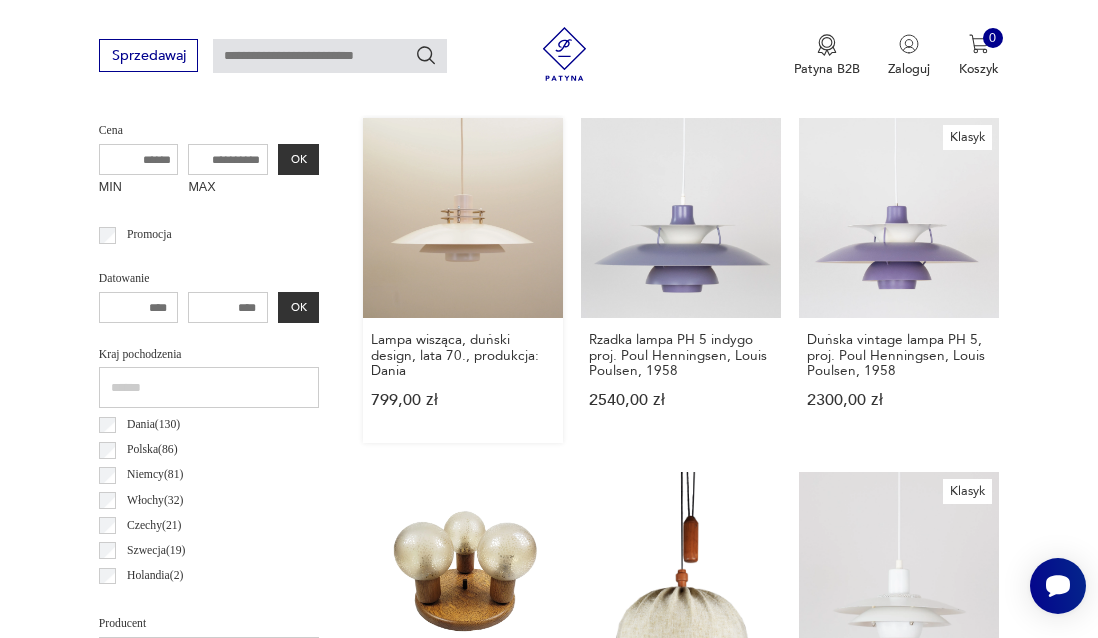click on "Lampa wisząca, duński design, lata 70., produkcja: [COUNTRY] 799,00 zł" at bounding box center [463, 280] 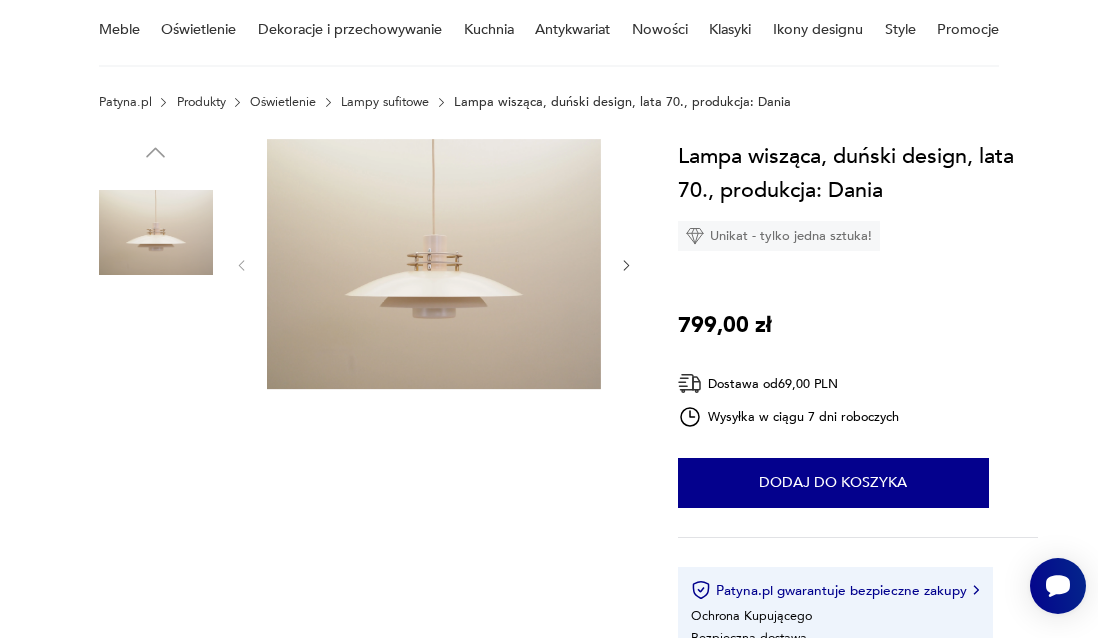 scroll, scrollTop: 175, scrollLeft: 0, axis: vertical 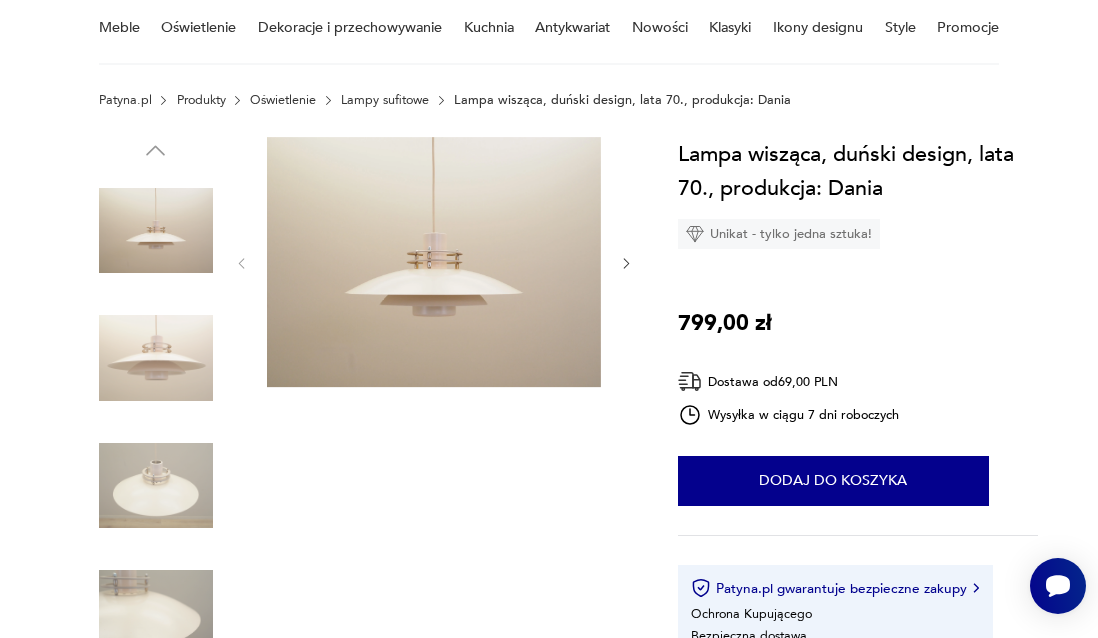 click at bounding box center (434, 262) 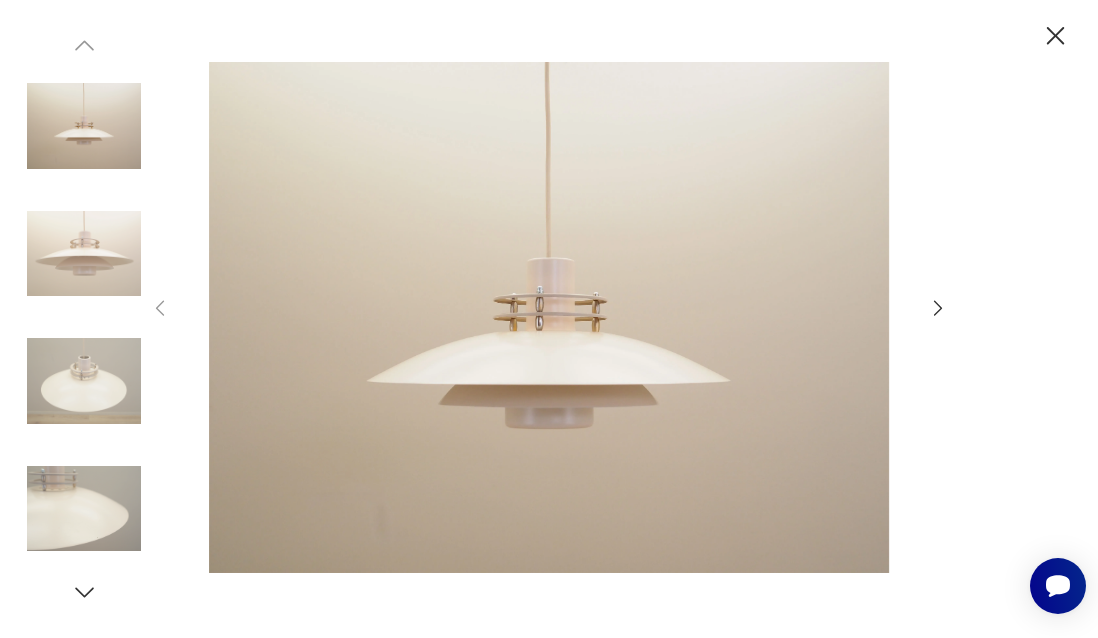 click 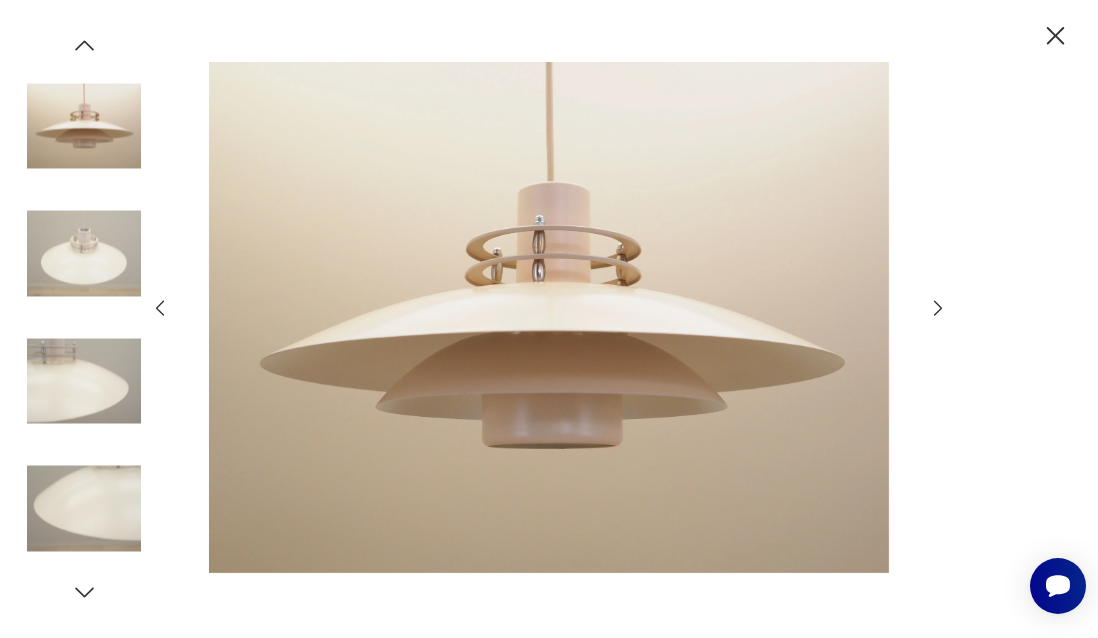 click 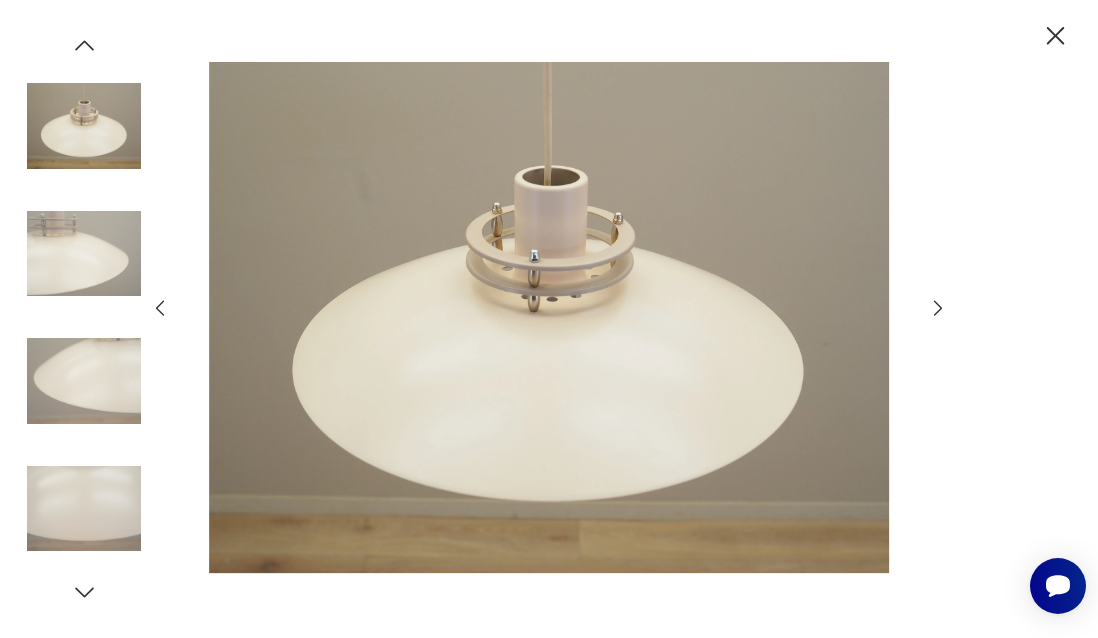 click 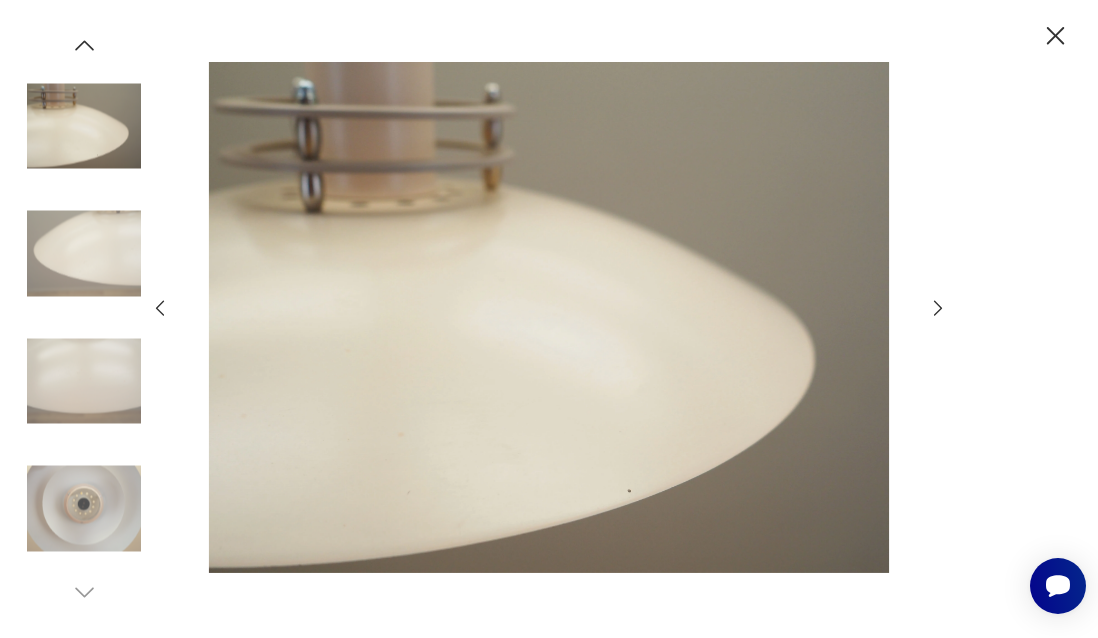 click 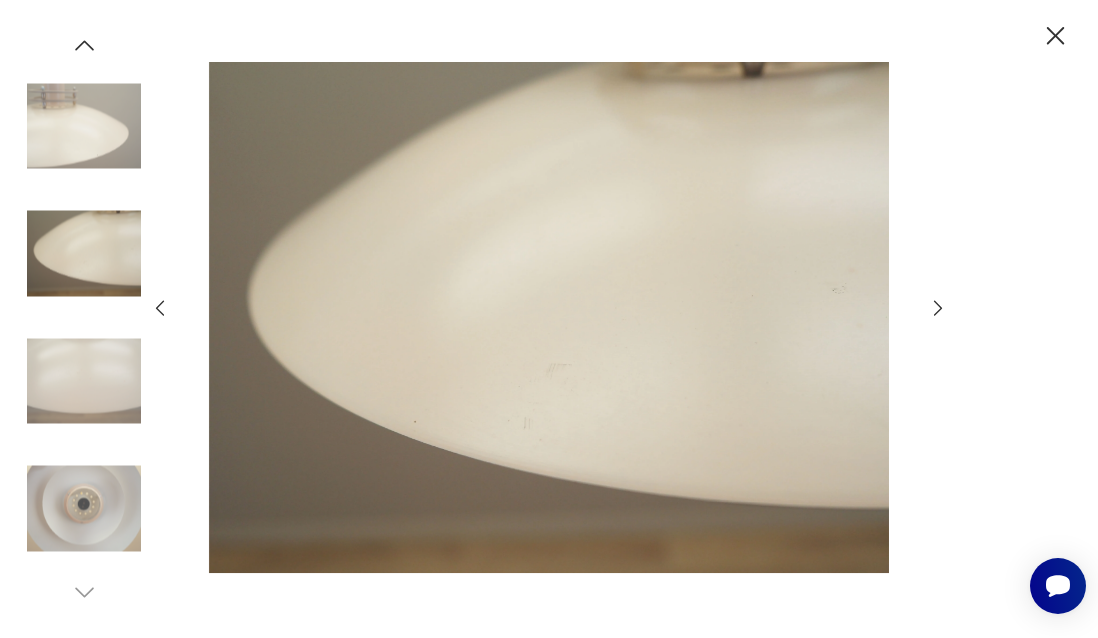 click 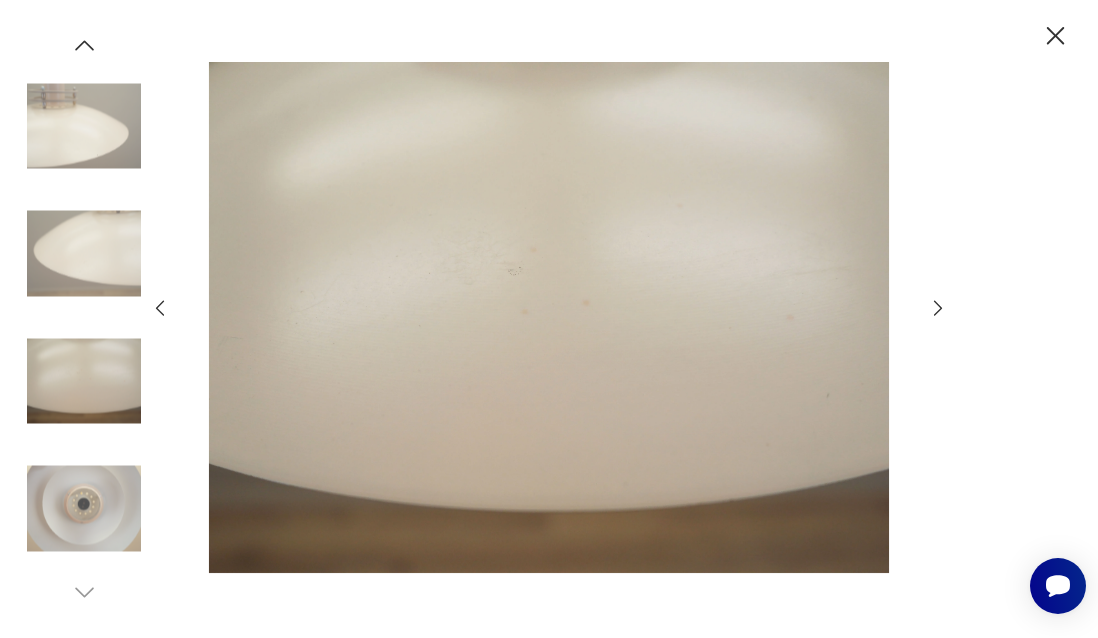 click 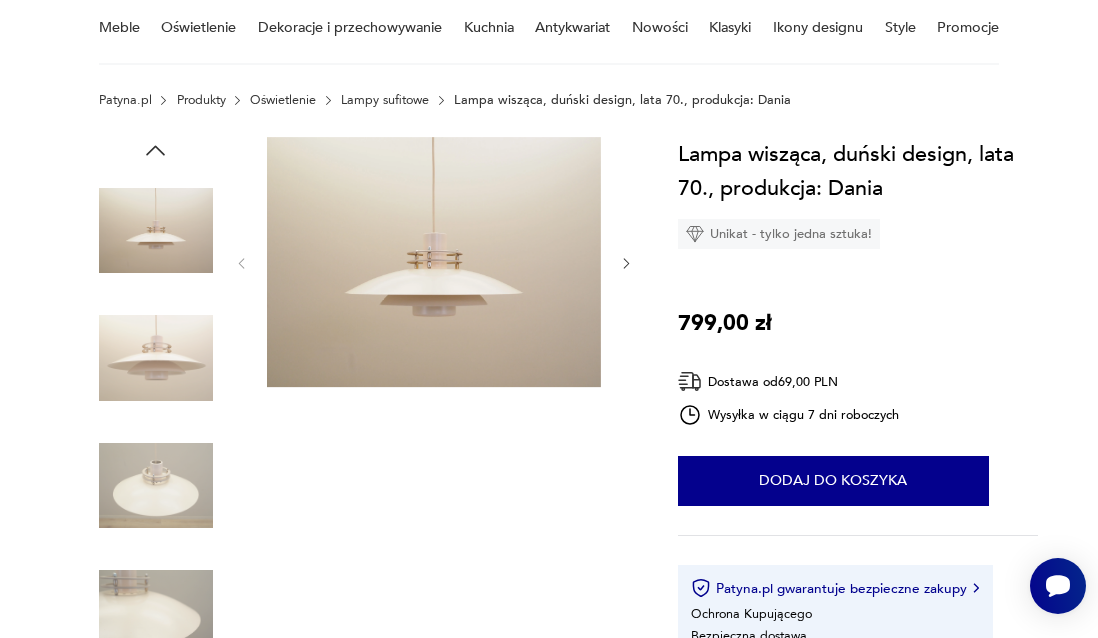 scroll, scrollTop: 0, scrollLeft: 0, axis: both 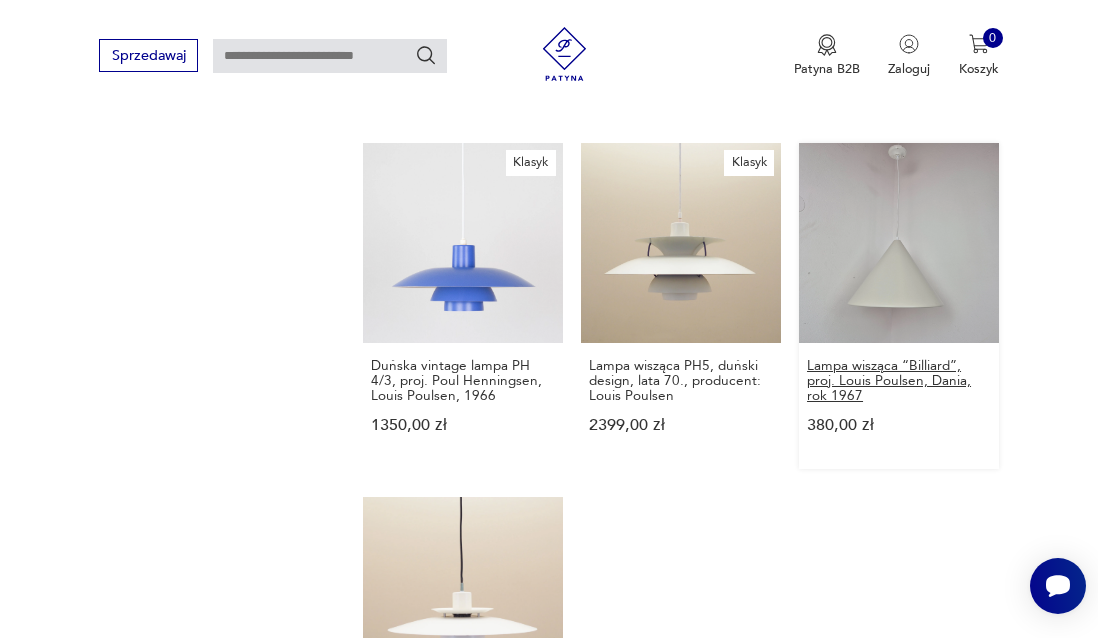 click on "Lampa wisząca “Billiard”, proj. Louis Poulsen, Dania, rok 1967" at bounding box center (899, 381) 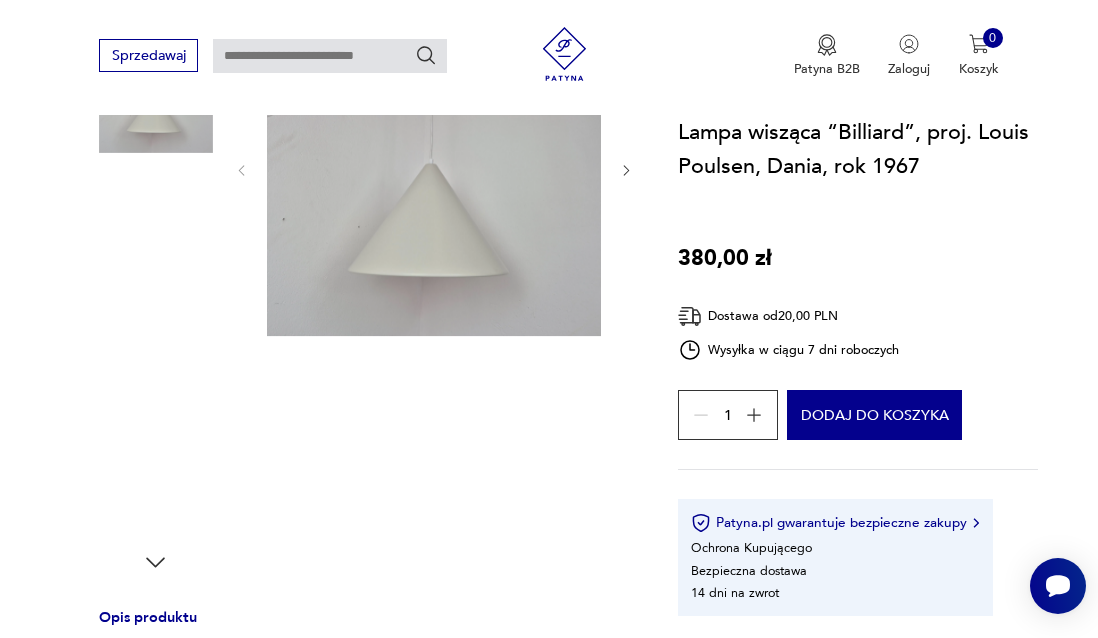 scroll, scrollTop: 308, scrollLeft: 0, axis: vertical 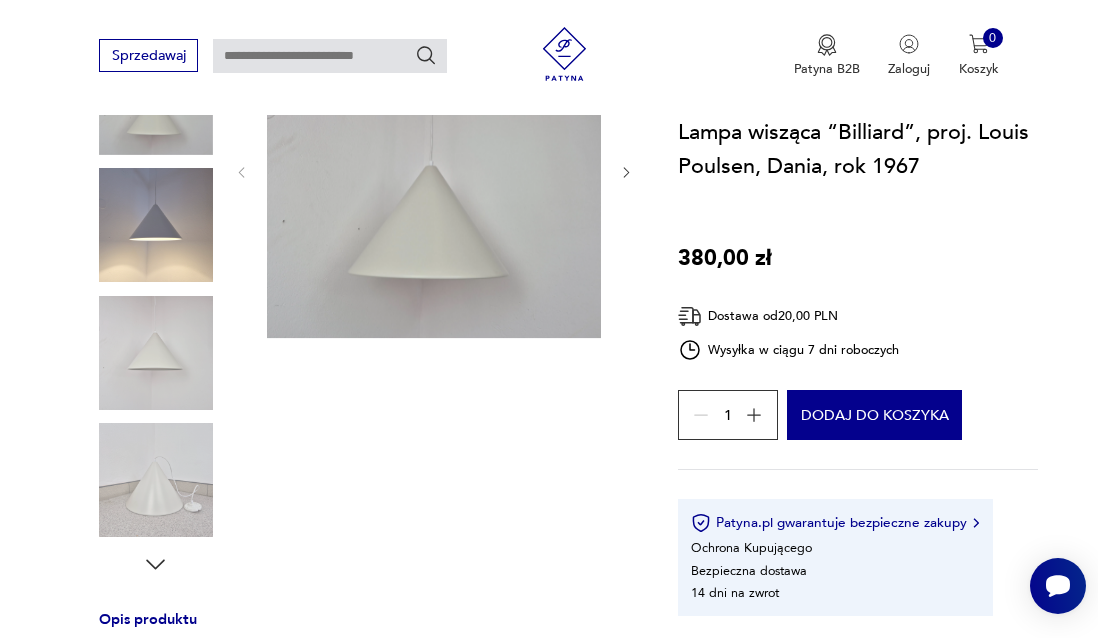 click at bounding box center (434, 171) 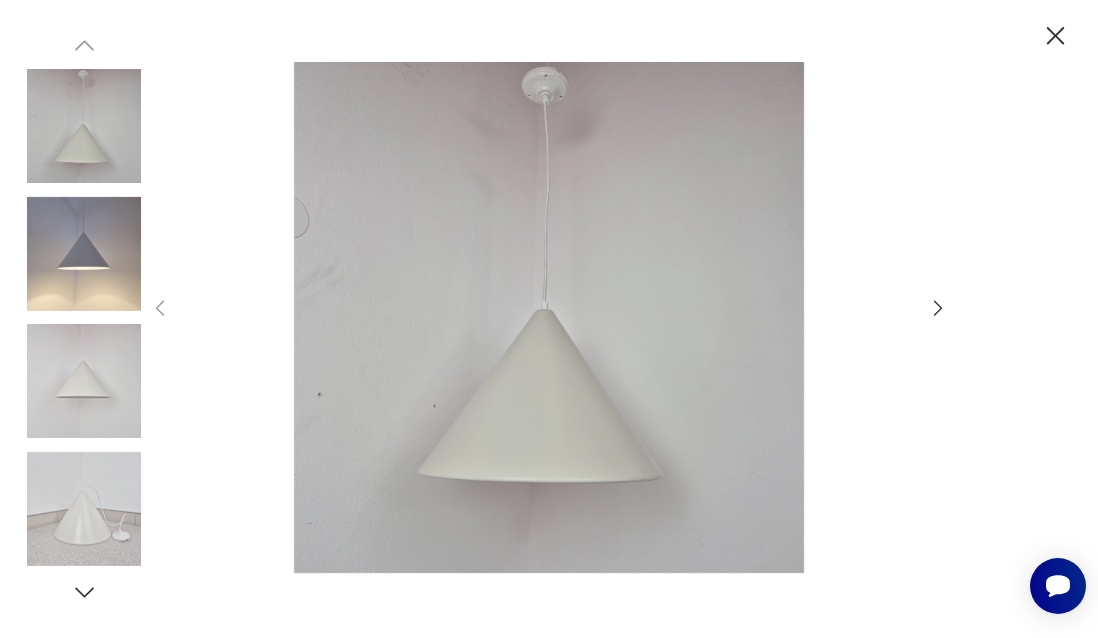 click 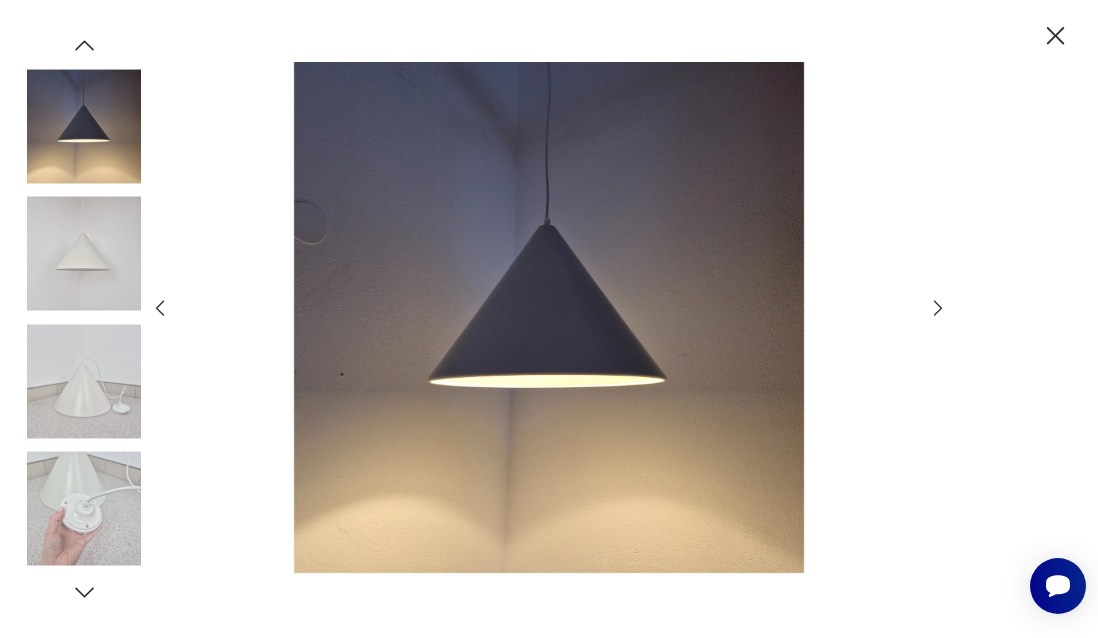 click 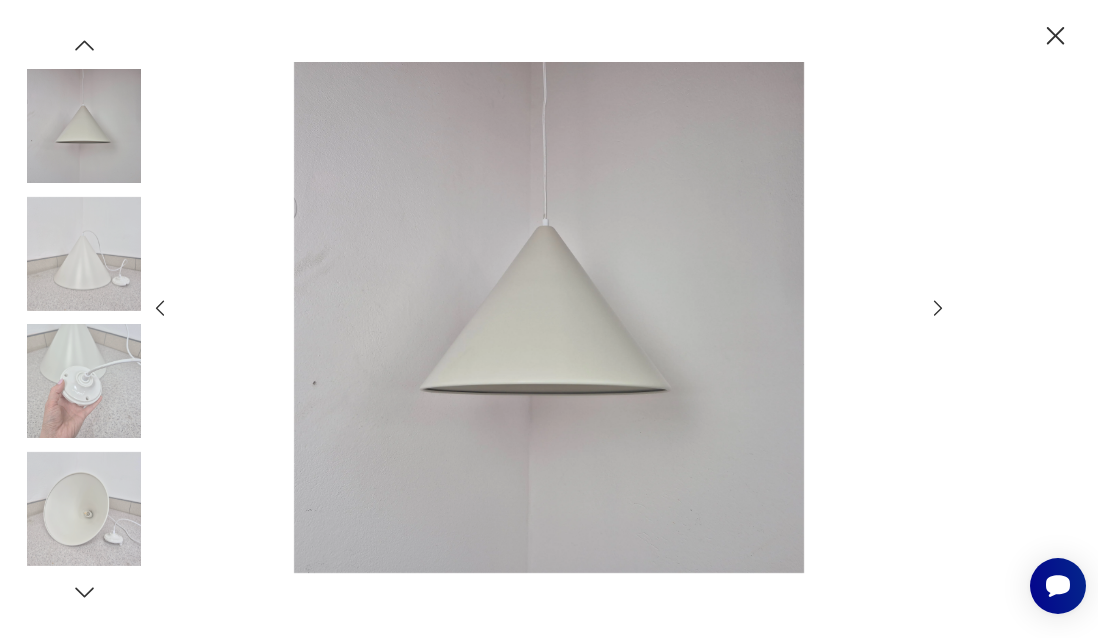 click 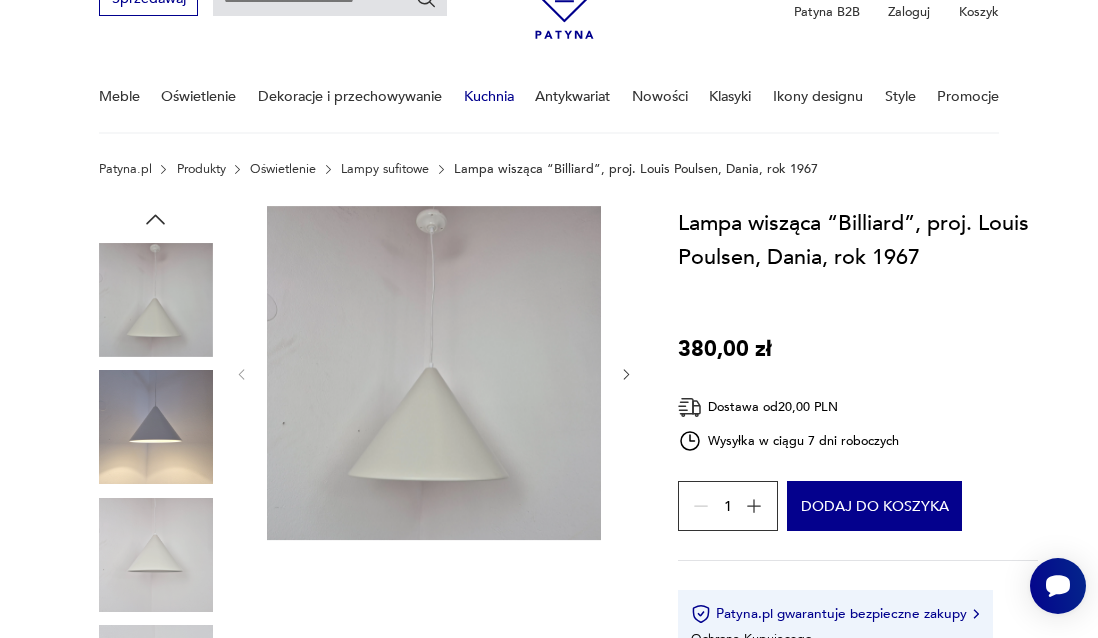 scroll, scrollTop: 0, scrollLeft: 0, axis: both 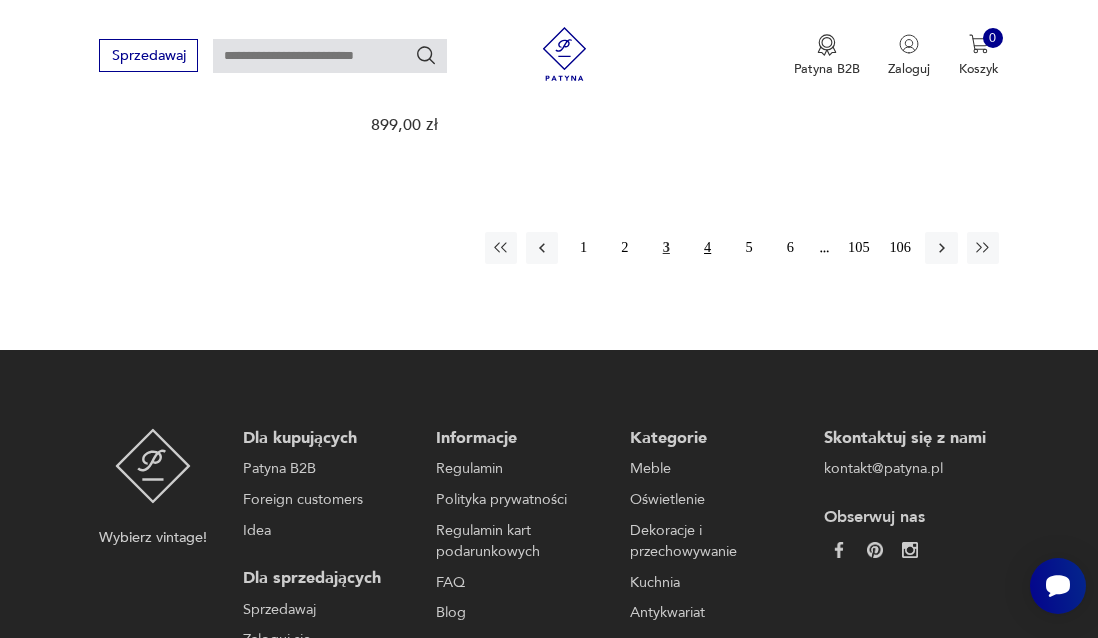click on "4" at bounding box center (707, 248) 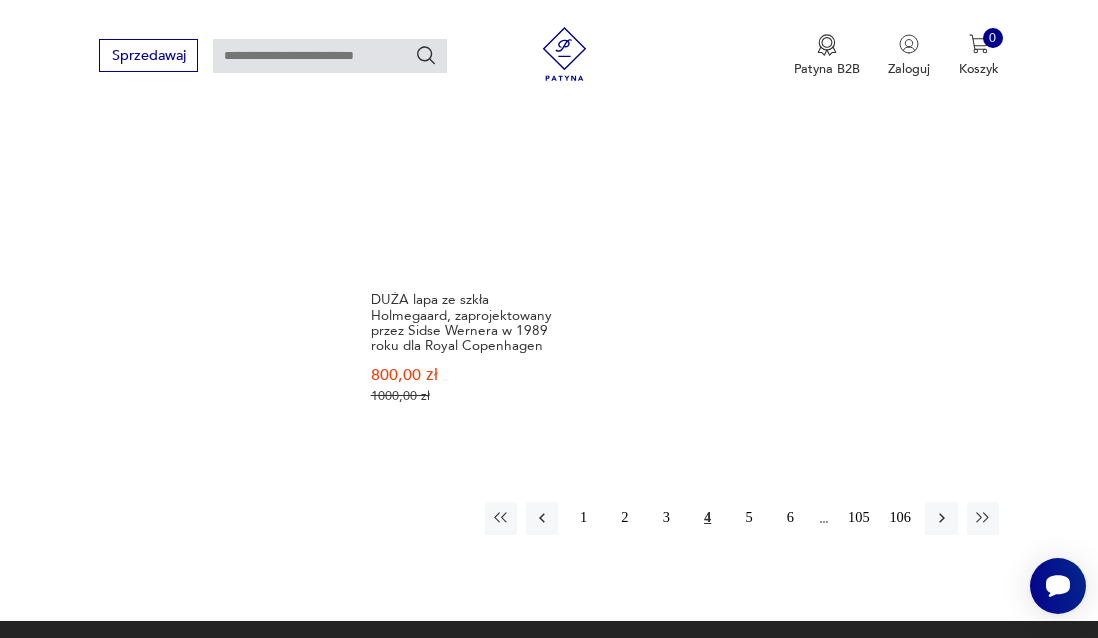 scroll, scrollTop: 2661, scrollLeft: 0, axis: vertical 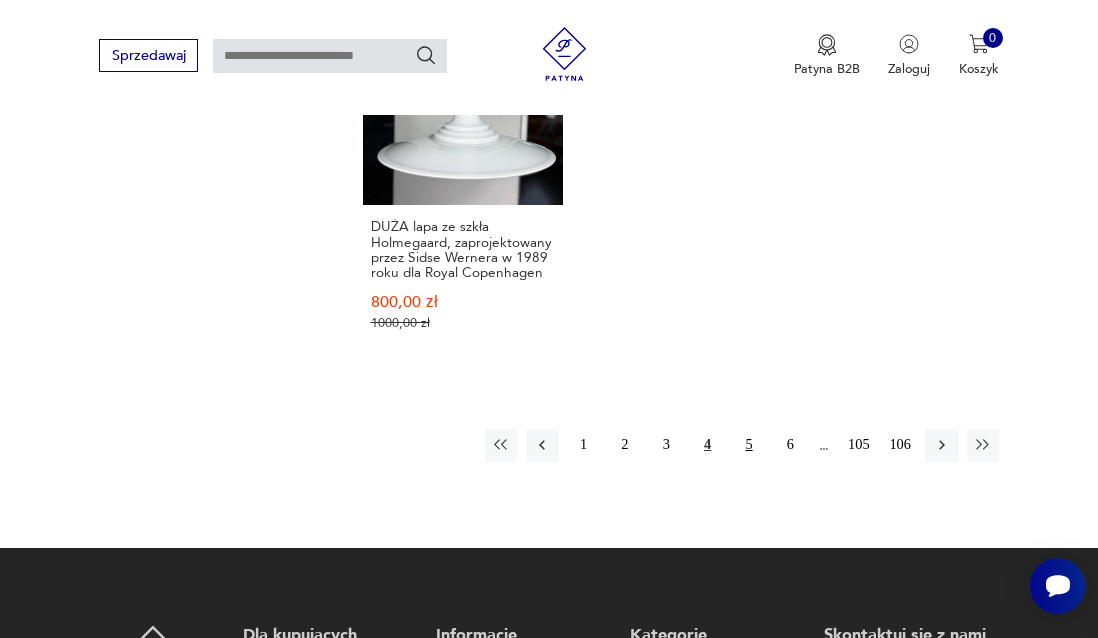 click on "5" at bounding box center [749, 445] 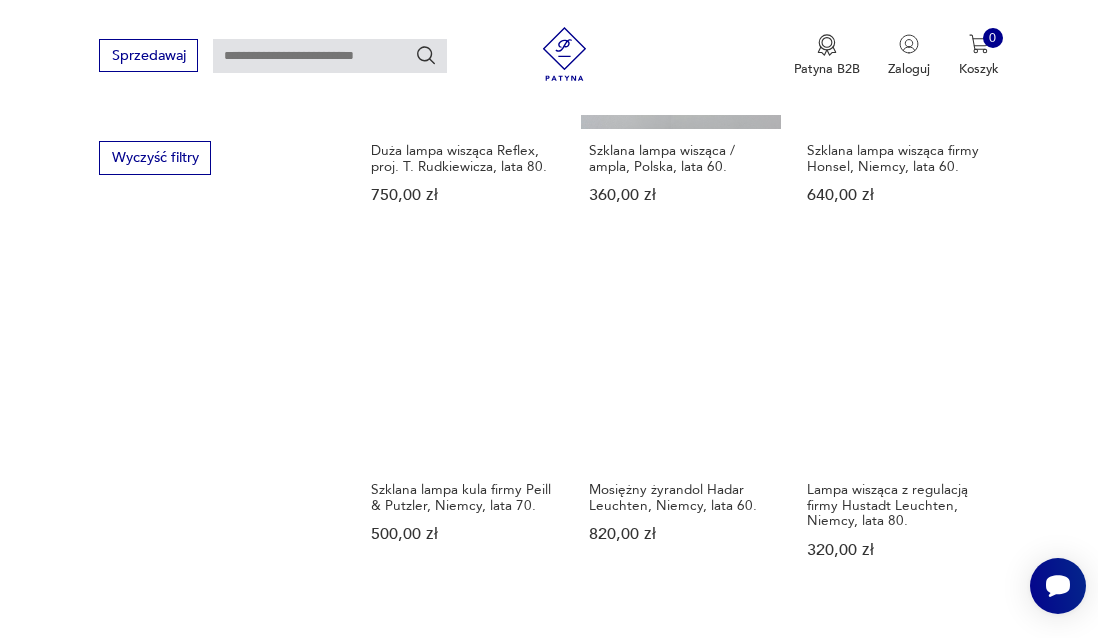 scroll, scrollTop: 1948, scrollLeft: 0, axis: vertical 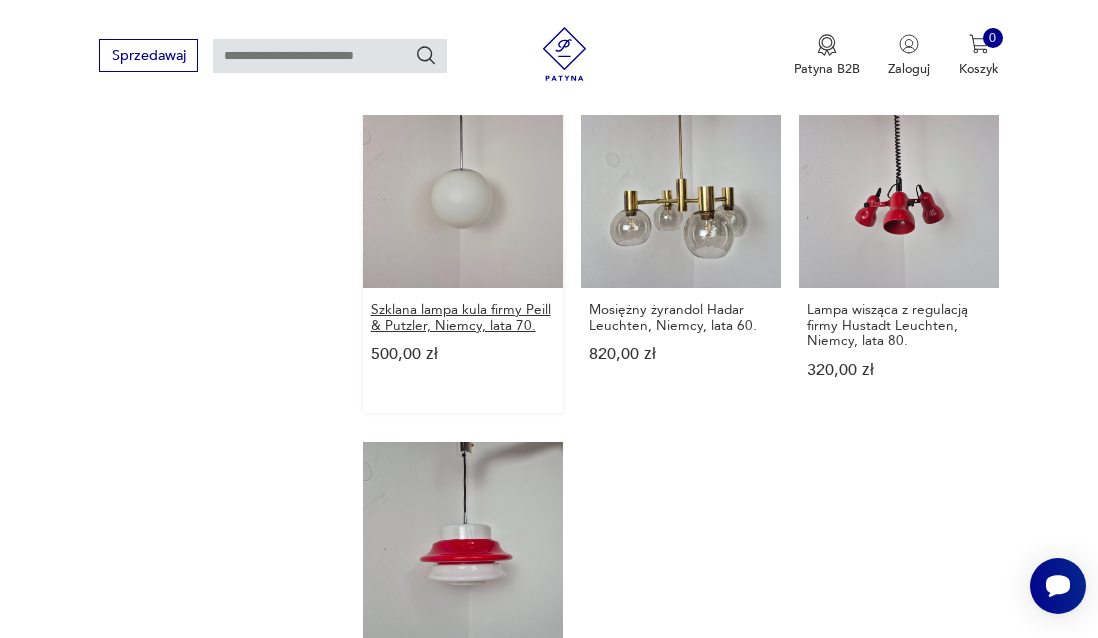 click on "Szklana lampa kula firmy Peill & Putzler, Niemcy, lata 70." at bounding box center (463, 317) 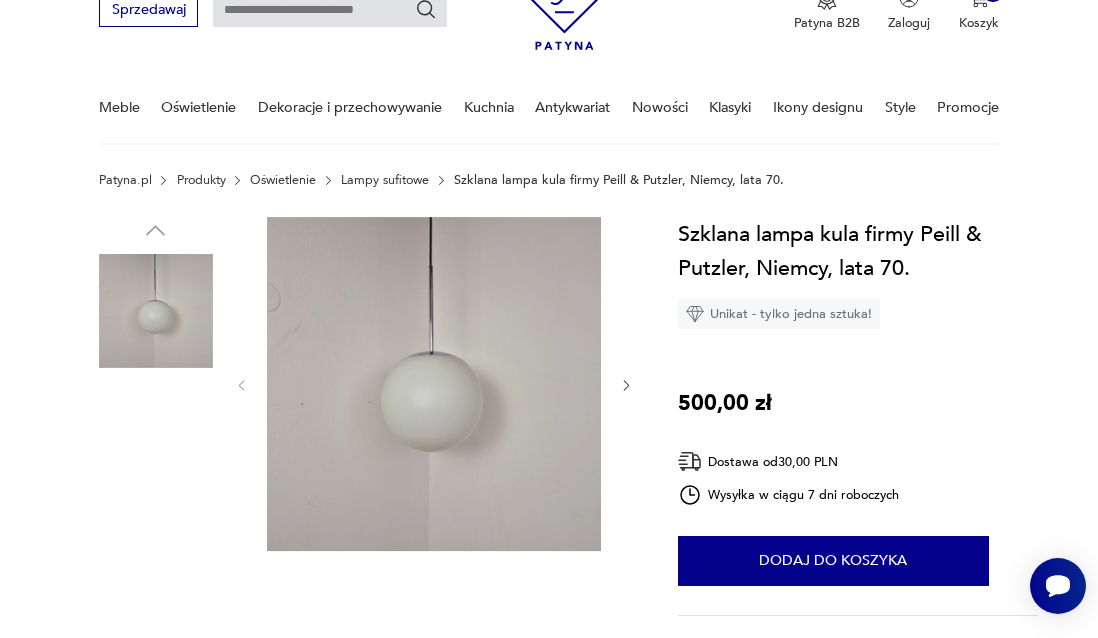 scroll, scrollTop: 0, scrollLeft: 0, axis: both 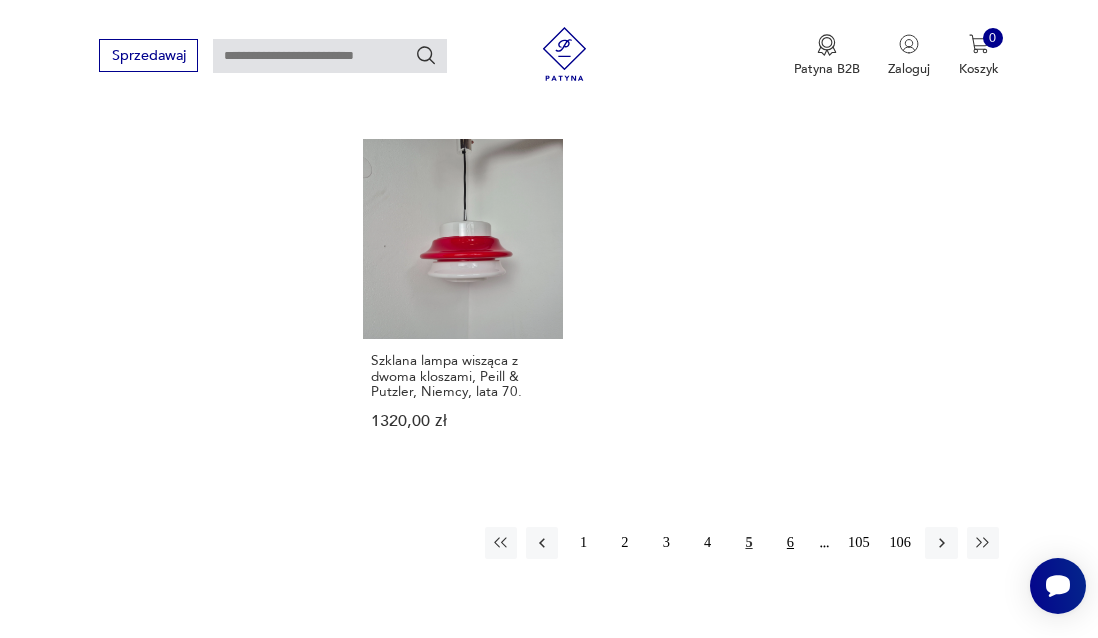 click on "6" at bounding box center (790, 543) 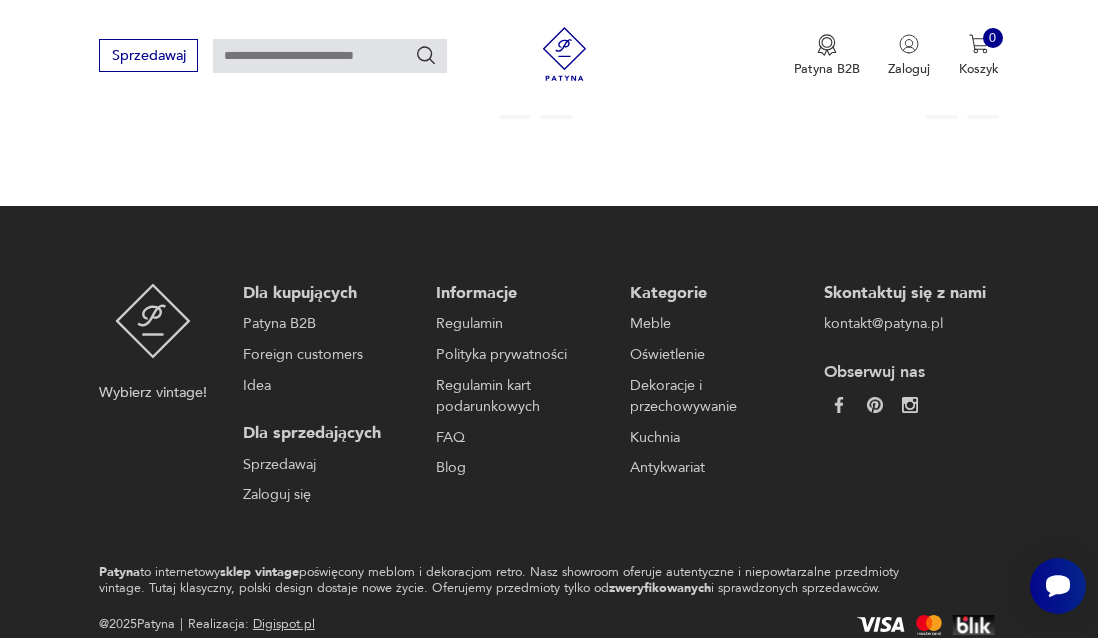 scroll, scrollTop: 2930, scrollLeft: 0, axis: vertical 